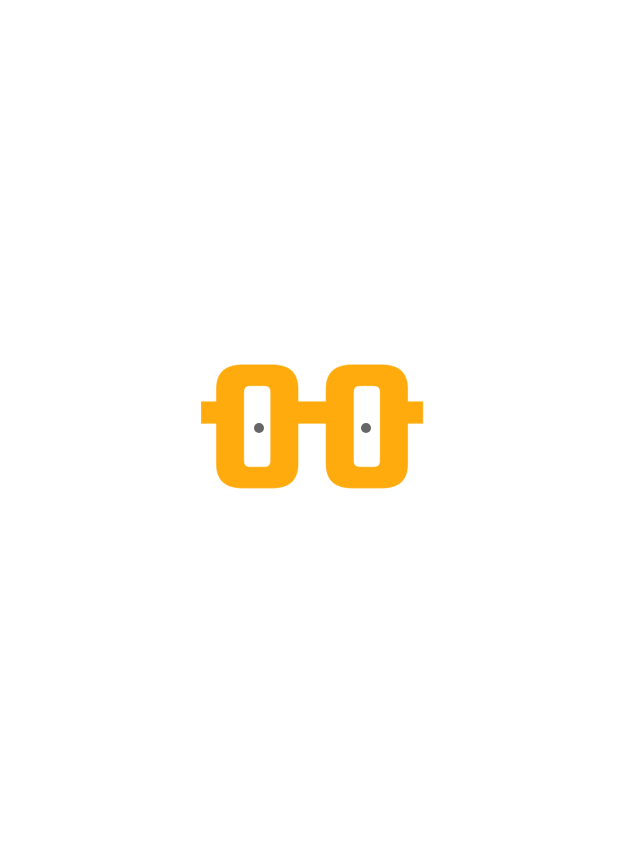 scroll, scrollTop: 0, scrollLeft: 0, axis: both 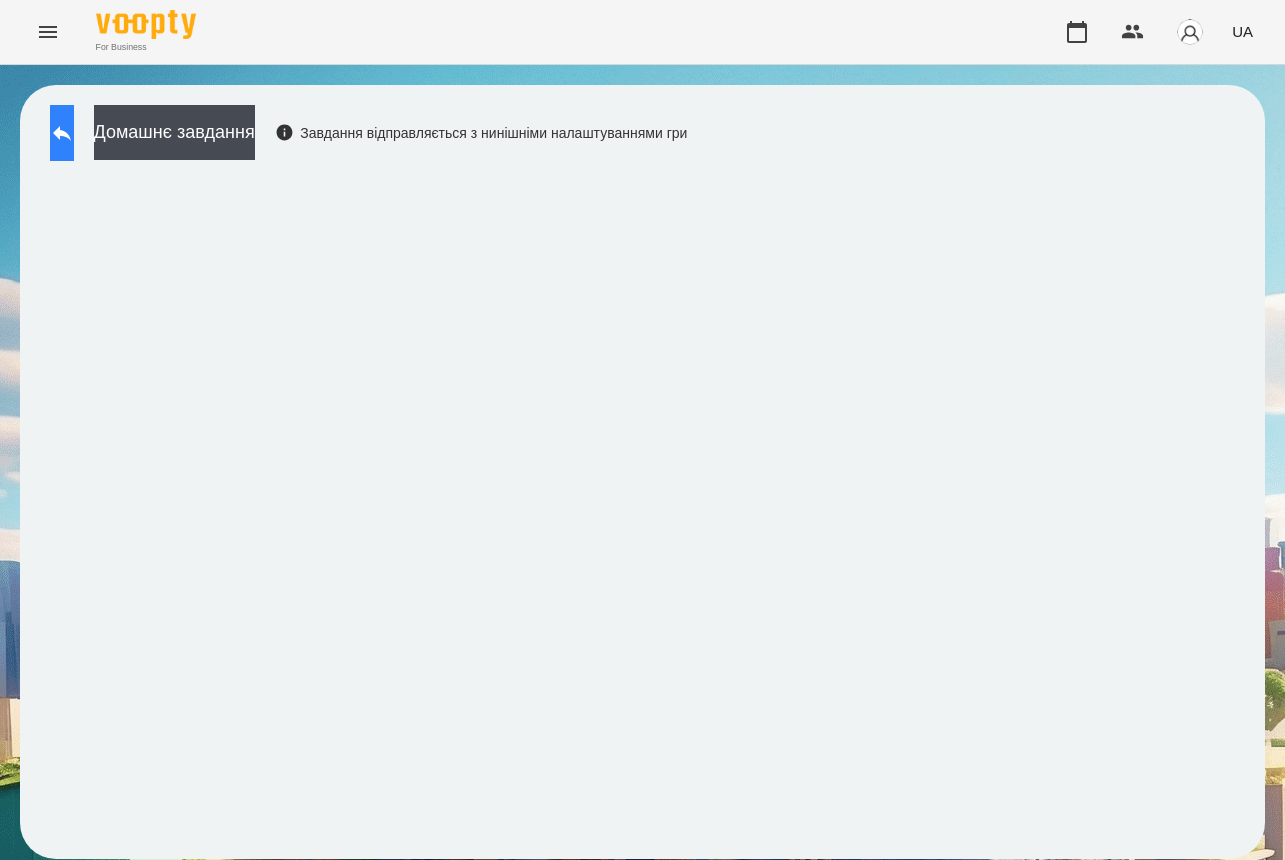 click at bounding box center [62, 133] 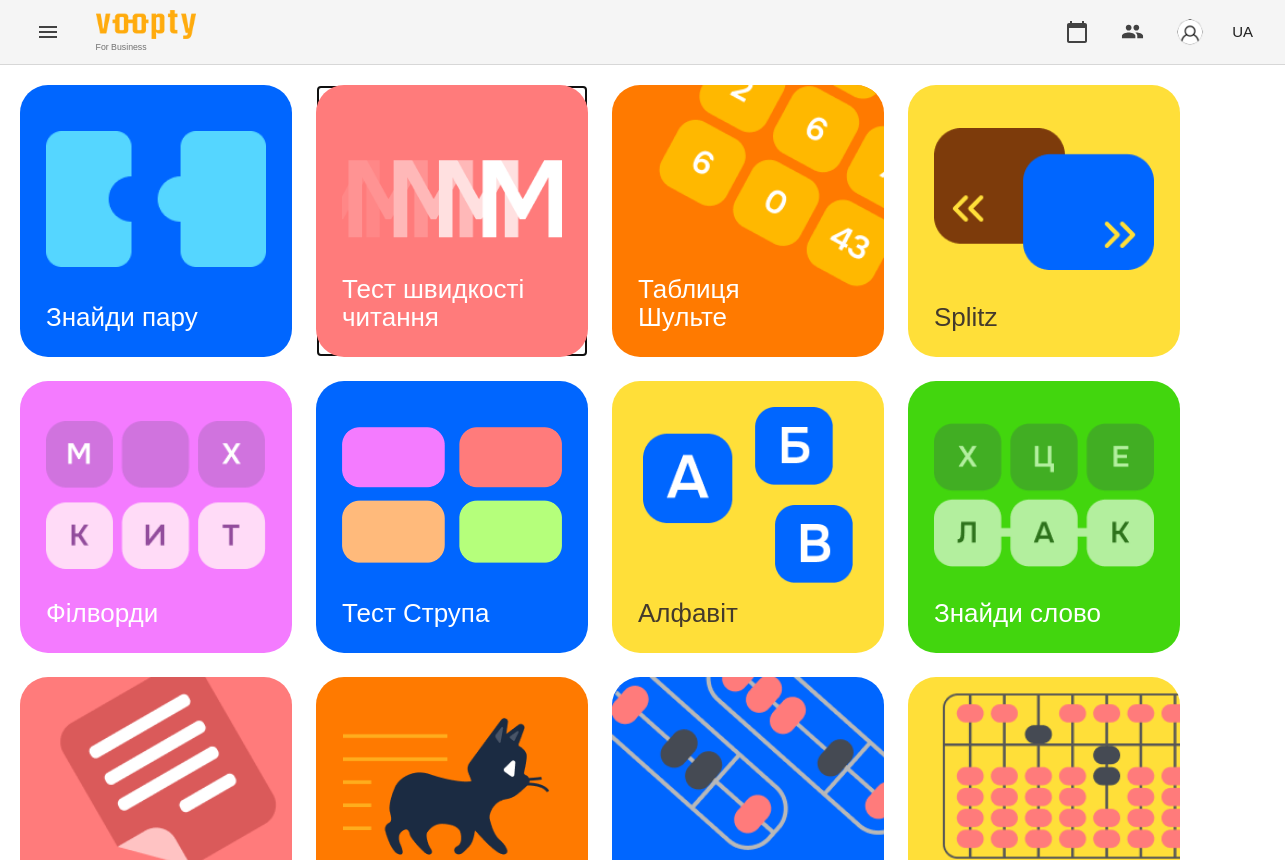 click on "Тест швидкості читання" at bounding box center [452, 303] 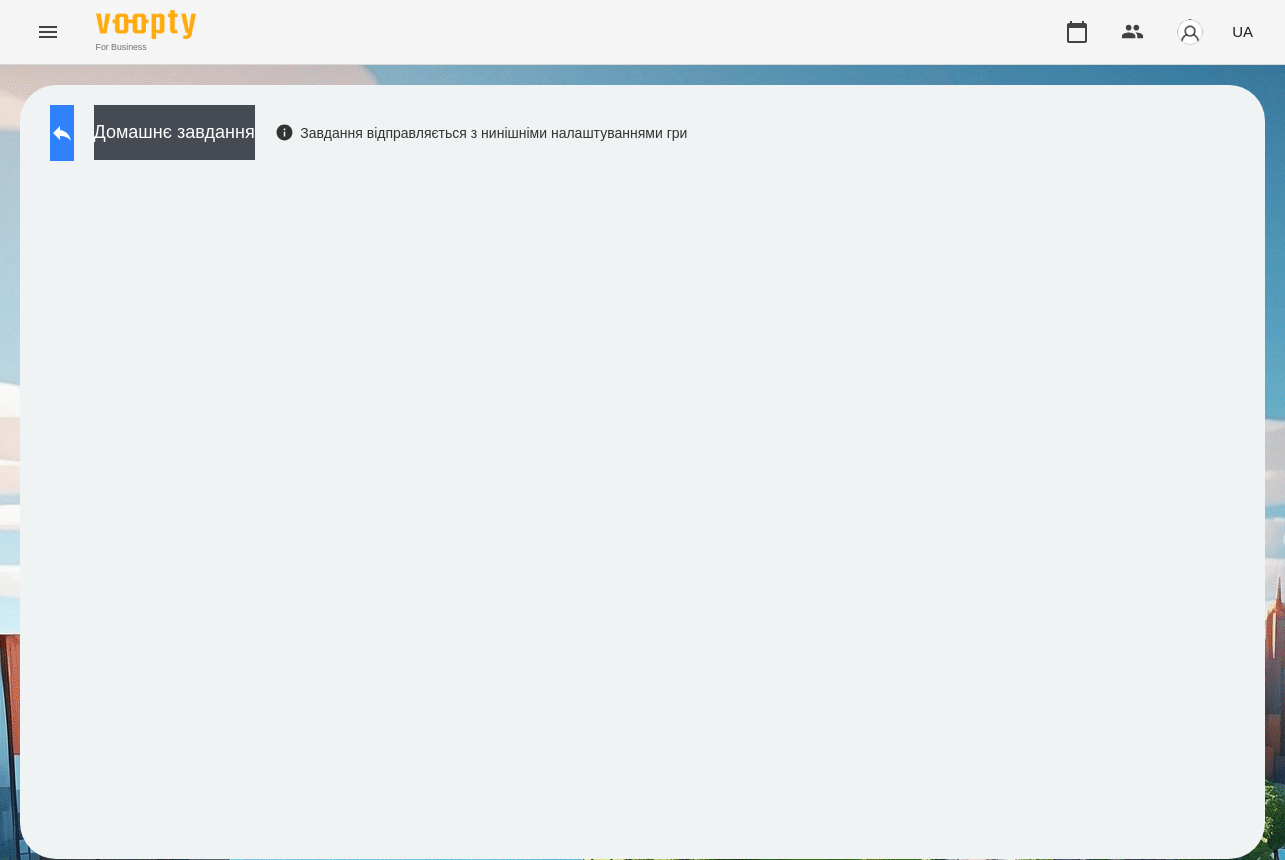 click 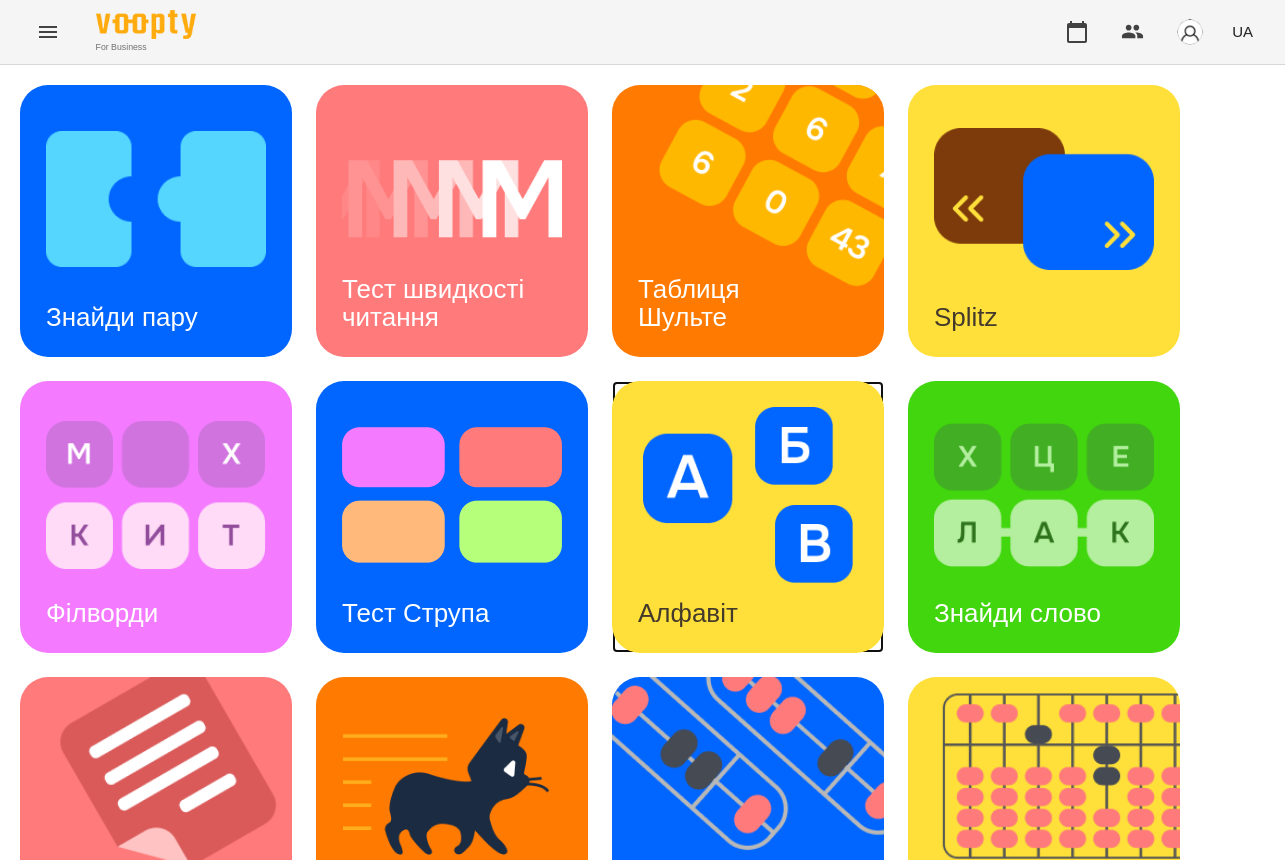 click at bounding box center (748, 495) 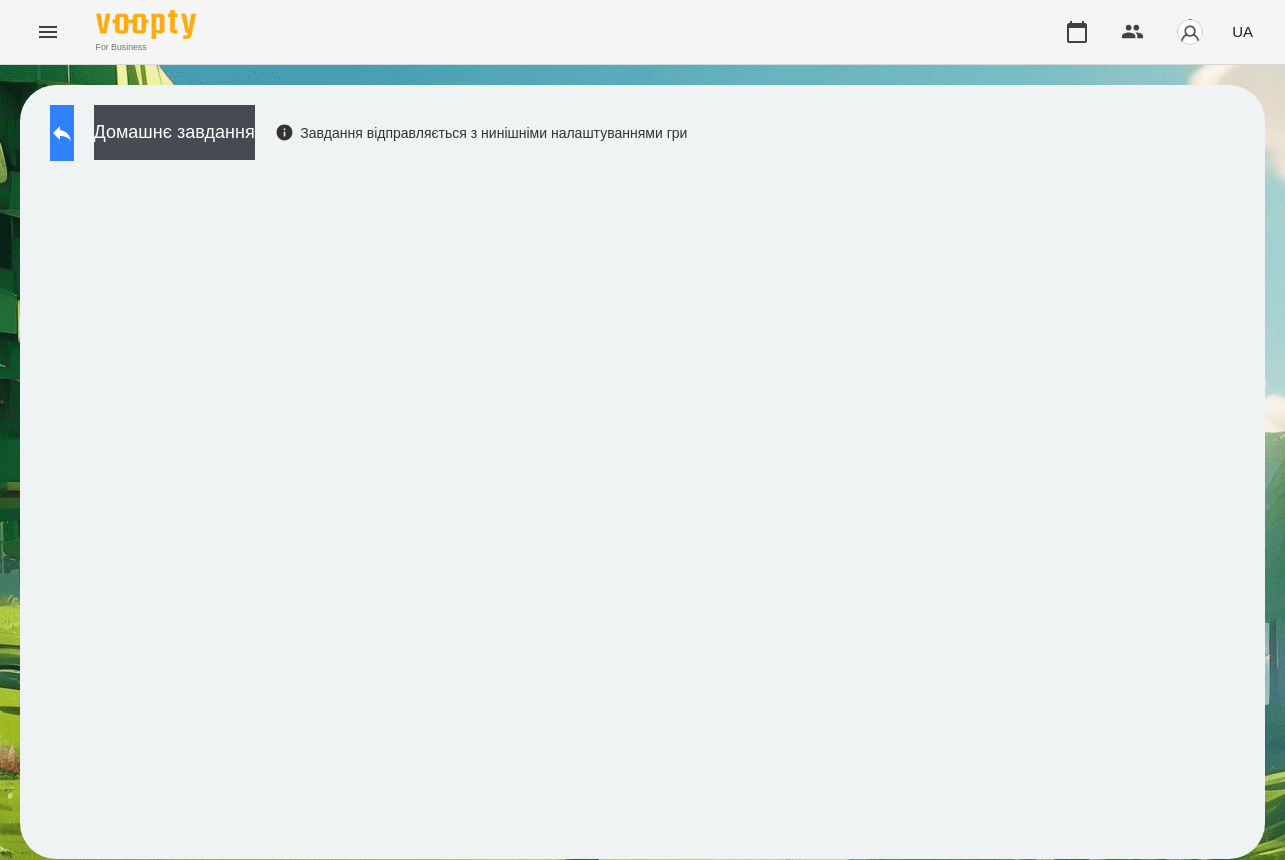click at bounding box center (62, 133) 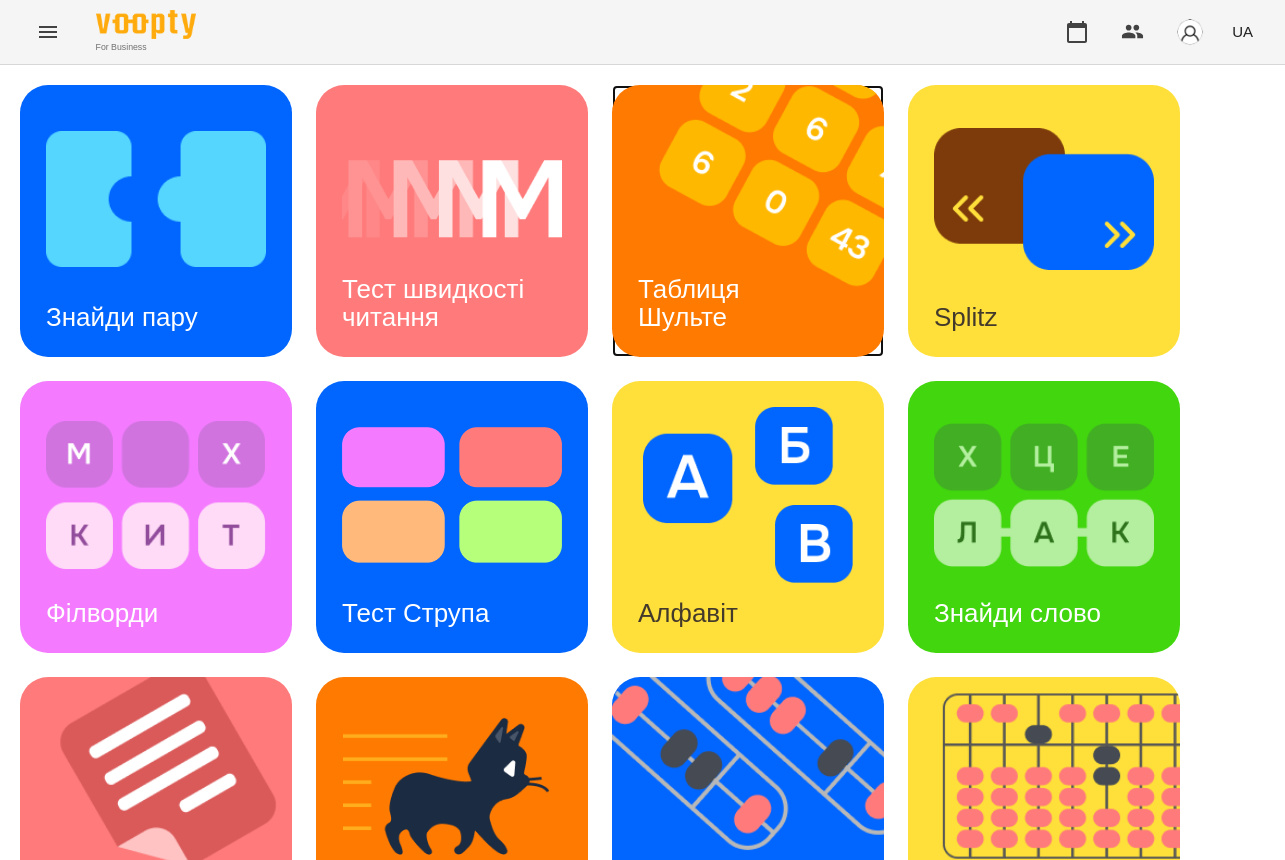 click at bounding box center [760, 221] 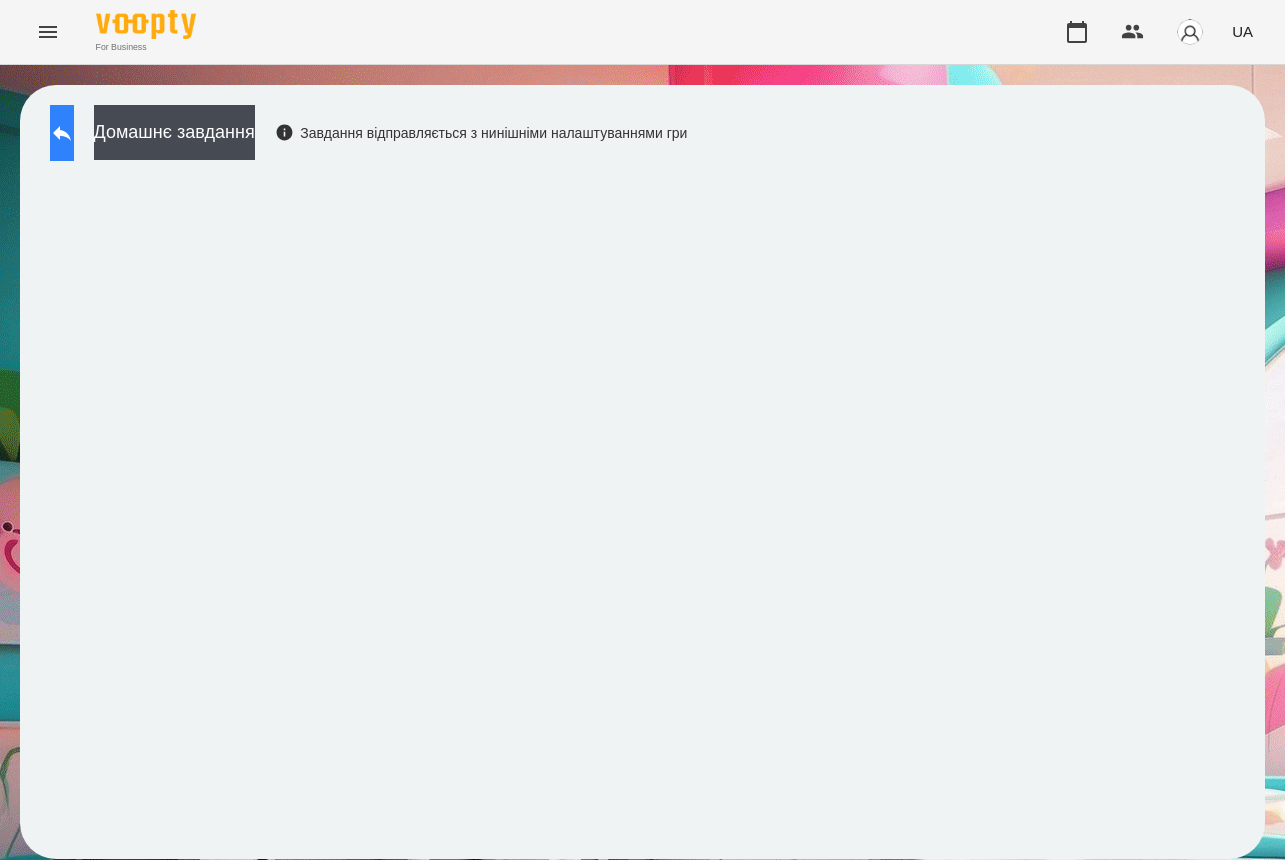 click at bounding box center (62, 133) 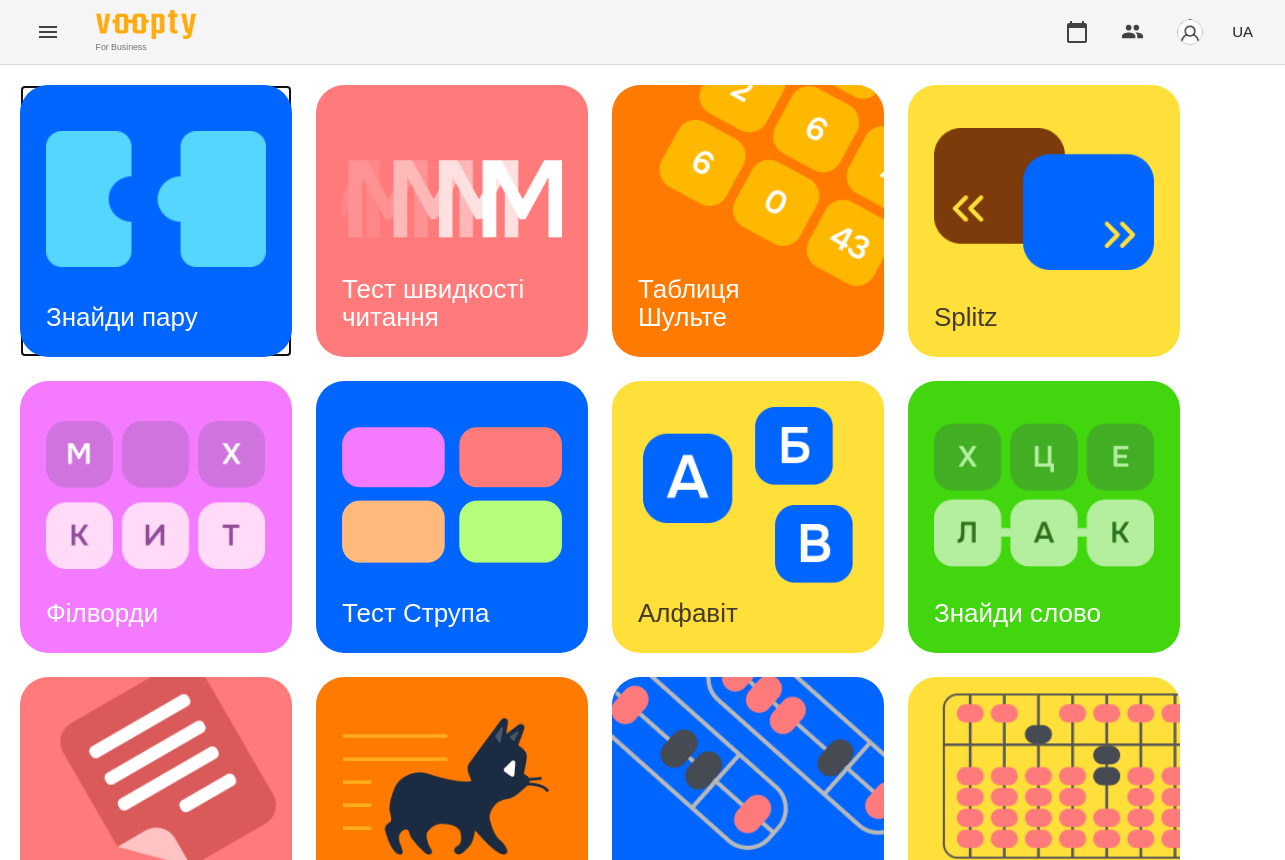 click on "Знайди пару" at bounding box center (122, 317) 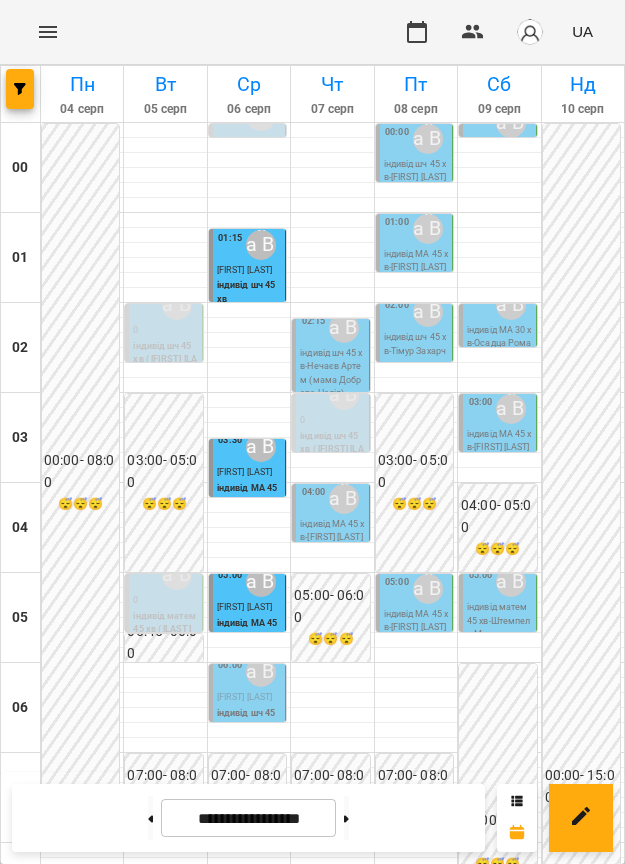 scroll, scrollTop: 0, scrollLeft: 0, axis: both 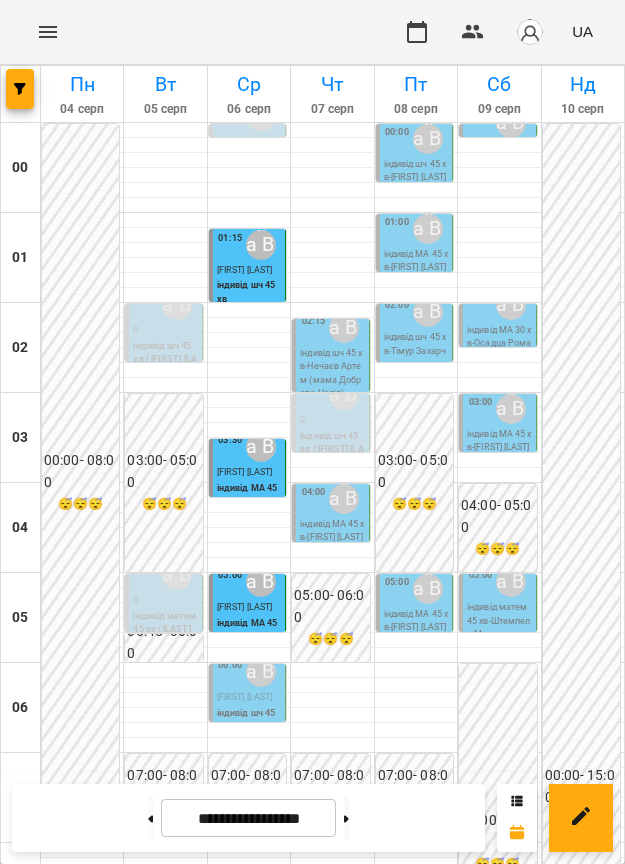click on "індивід шч 45 хв - [FIRST] [LAST]" at bounding box center (312, 1443) 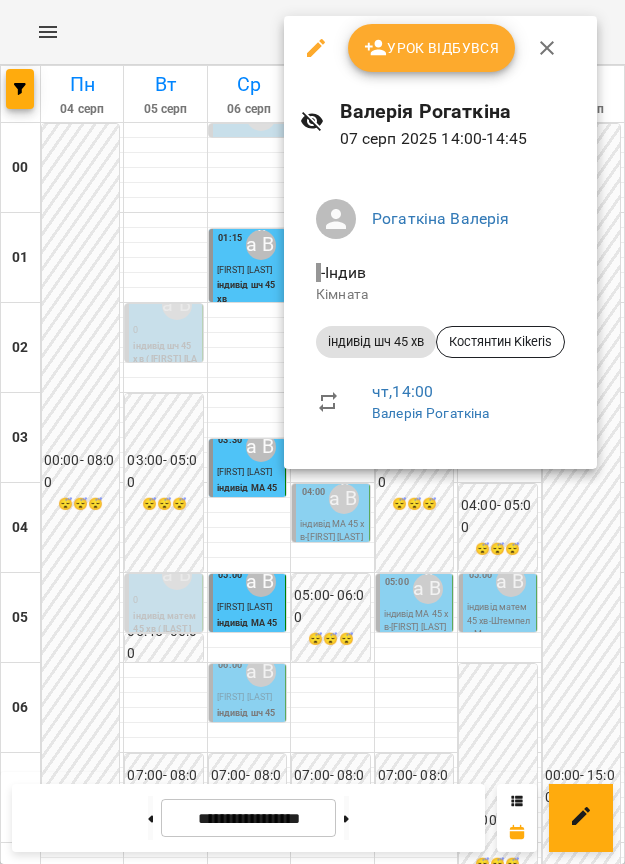 click at bounding box center [312, 432] 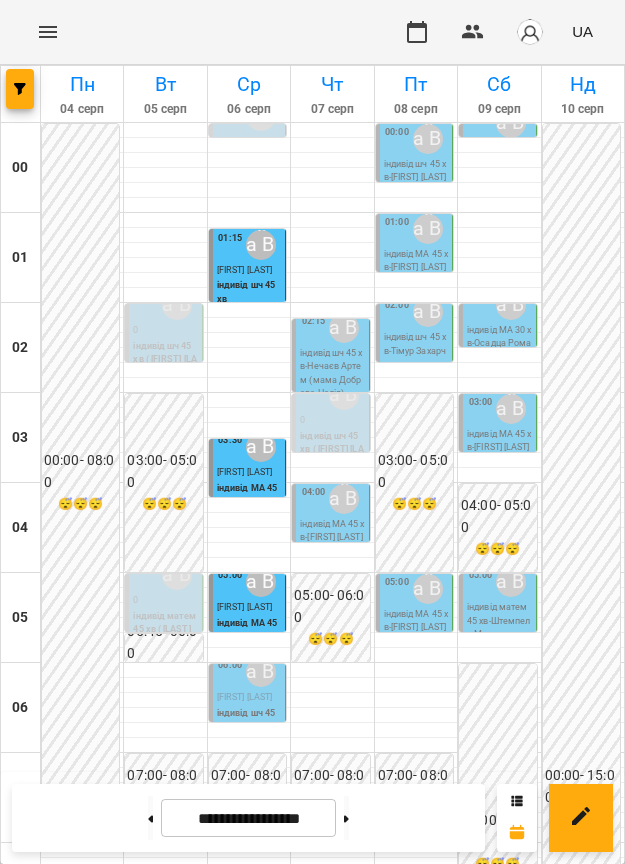 scroll, scrollTop: 1500, scrollLeft: 0, axis: vertical 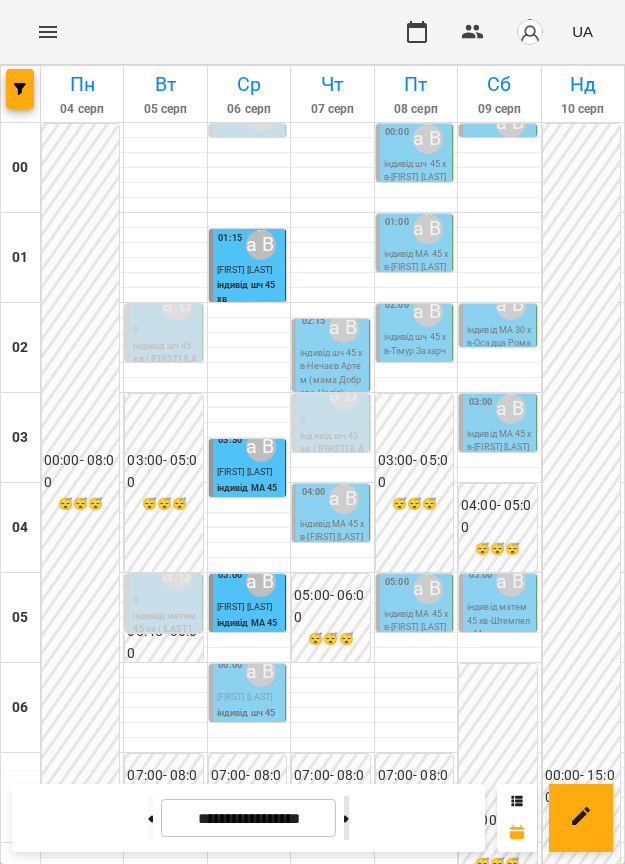 click at bounding box center (346, 818) 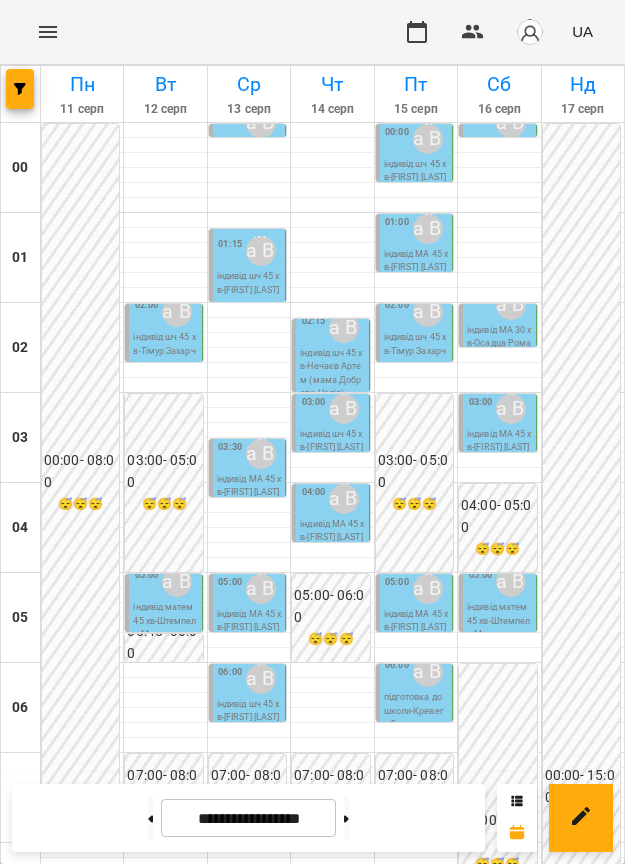 click on "підготовка до школи  ( [FIRST] [LAST] )" at bounding box center [435, 2082] 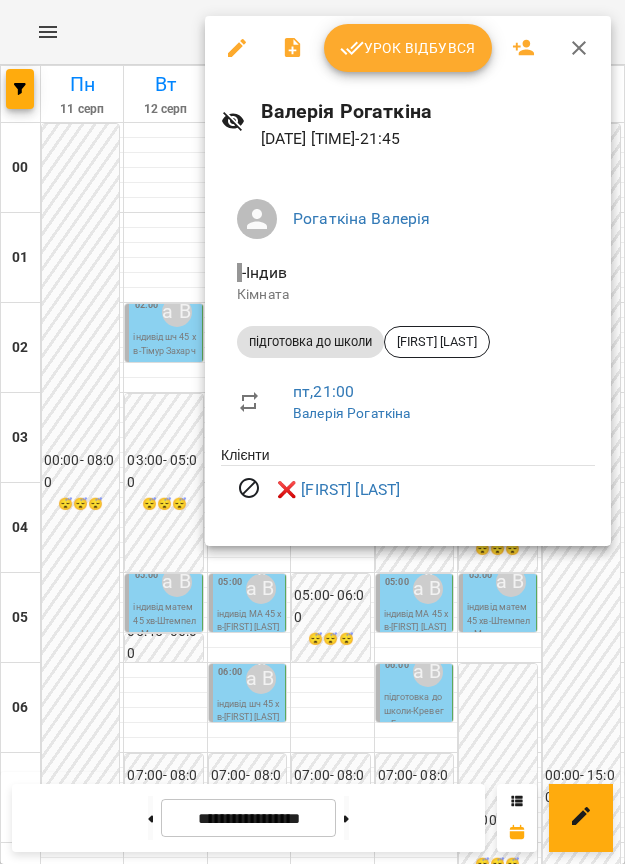 click at bounding box center [312, 432] 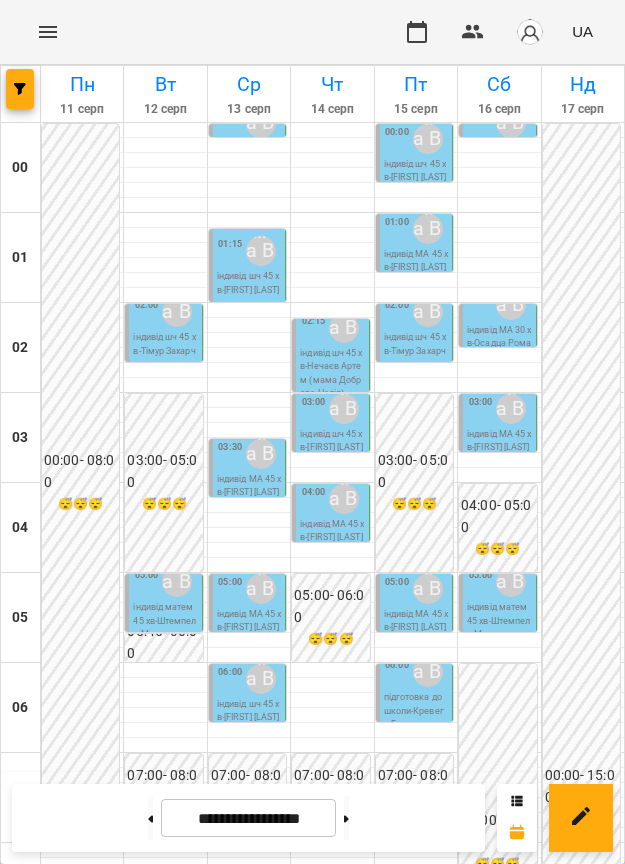 click on "підготовка до школи  ( [FIRST] [LAST] )" at bounding box center [165, 2070] 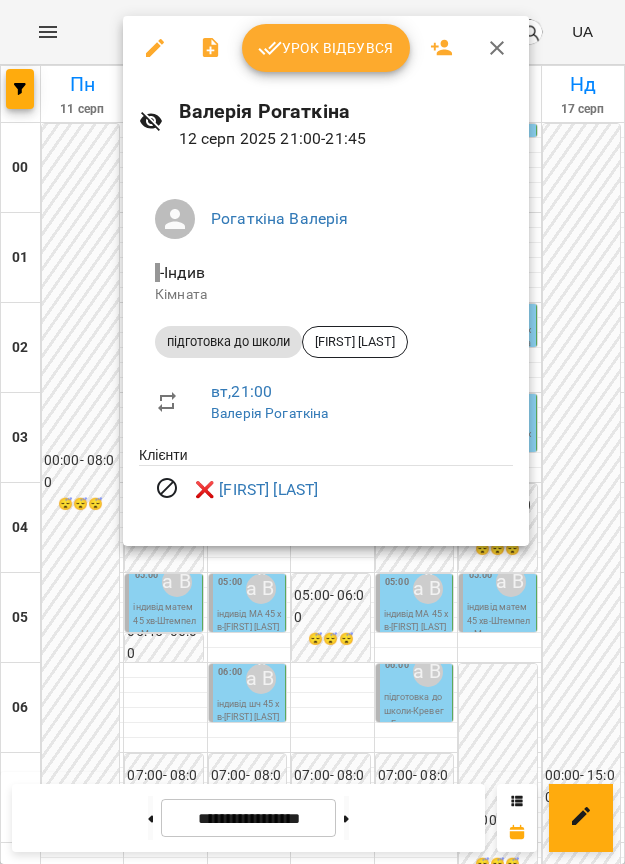 click at bounding box center (312, 432) 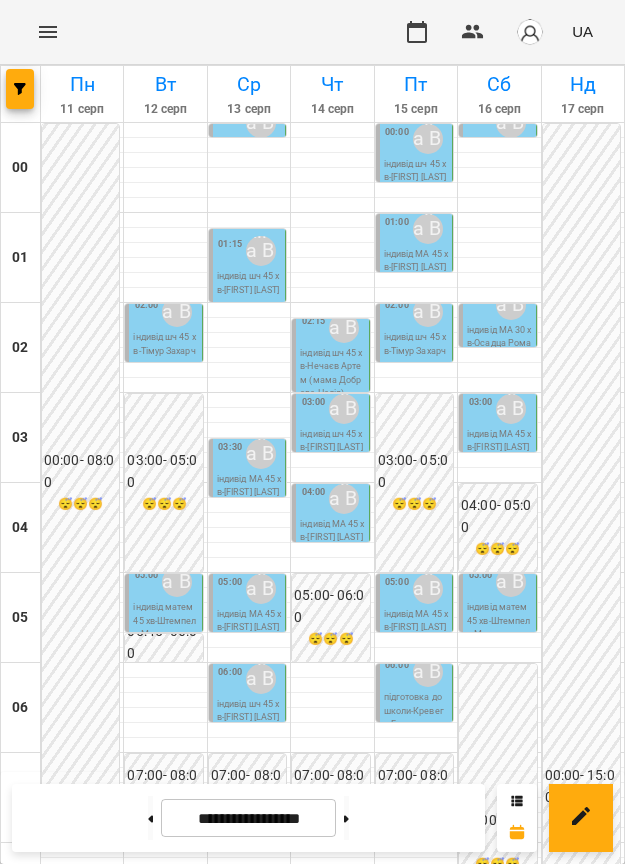click at bounding box center (150, 818) 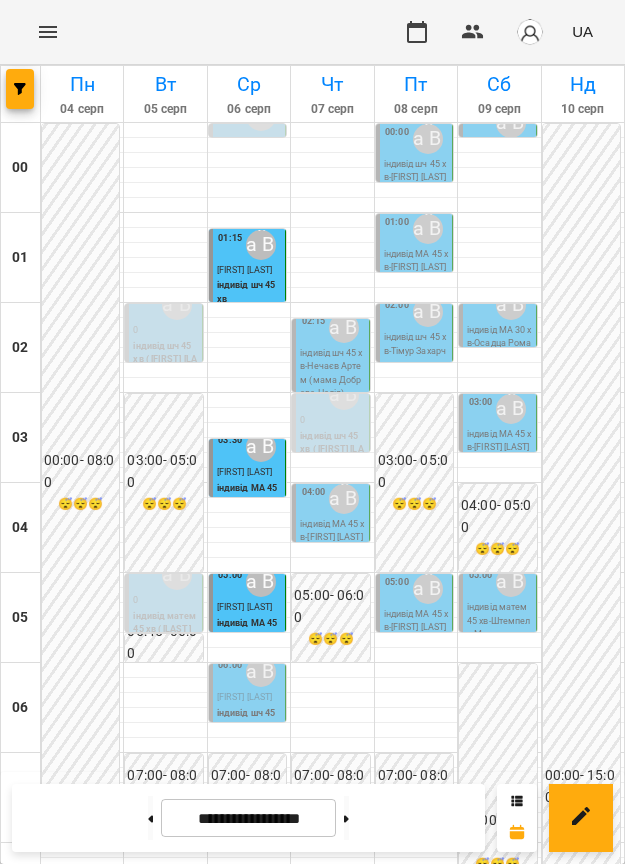 click on "індивід МА 45 хв - [FIRST] [LAST]" at bounding box center [352, 1983] 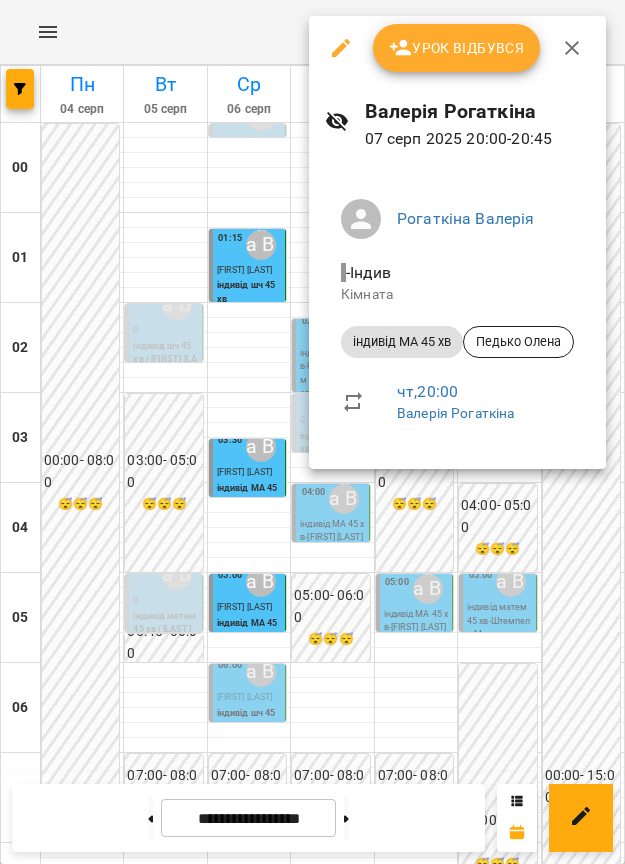 click at bounding box center [312, 432] 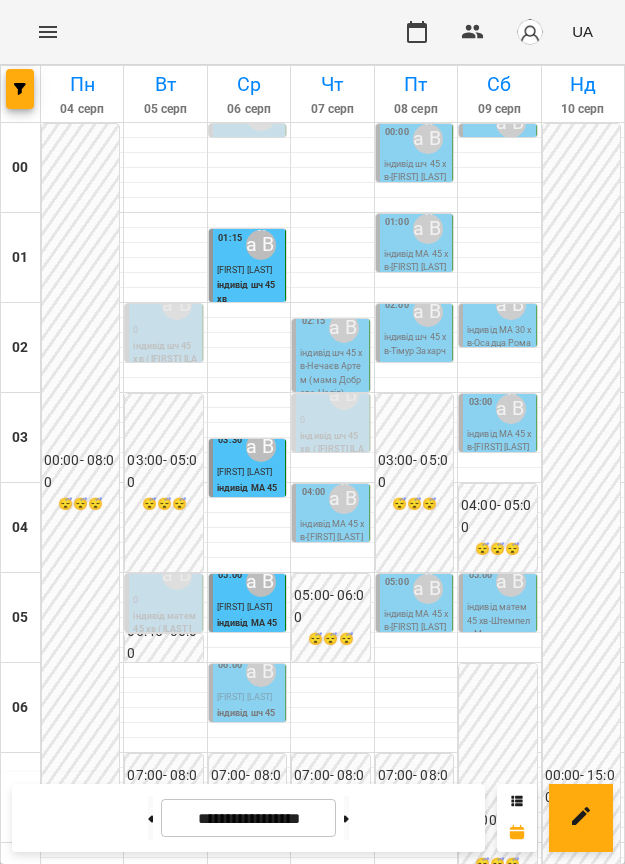 click on "Сарафінчан Юрій" at bounding box center [435, 1962] 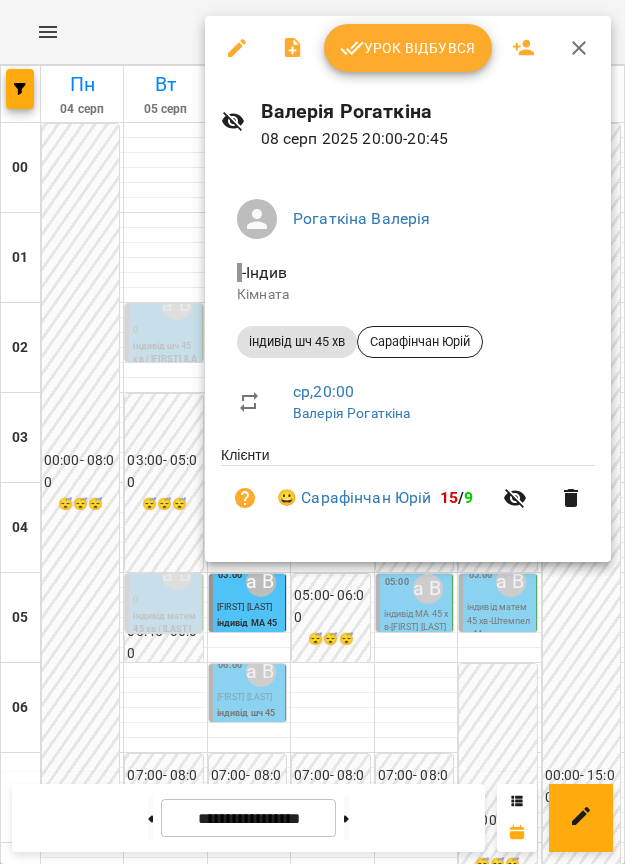click at bounding box center (312, 432) 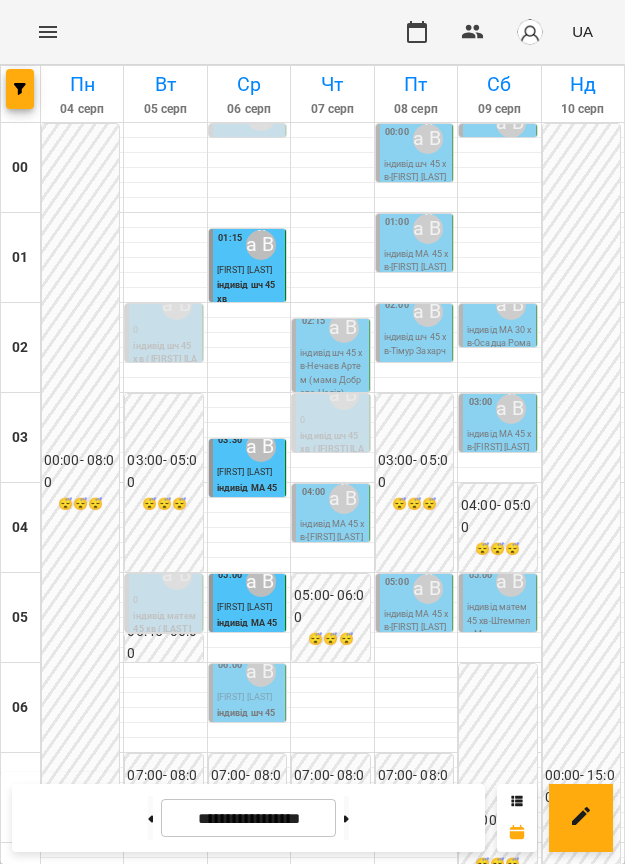 scroll, scrollTop: 1375, scrollLeft: 0, axis: vertical 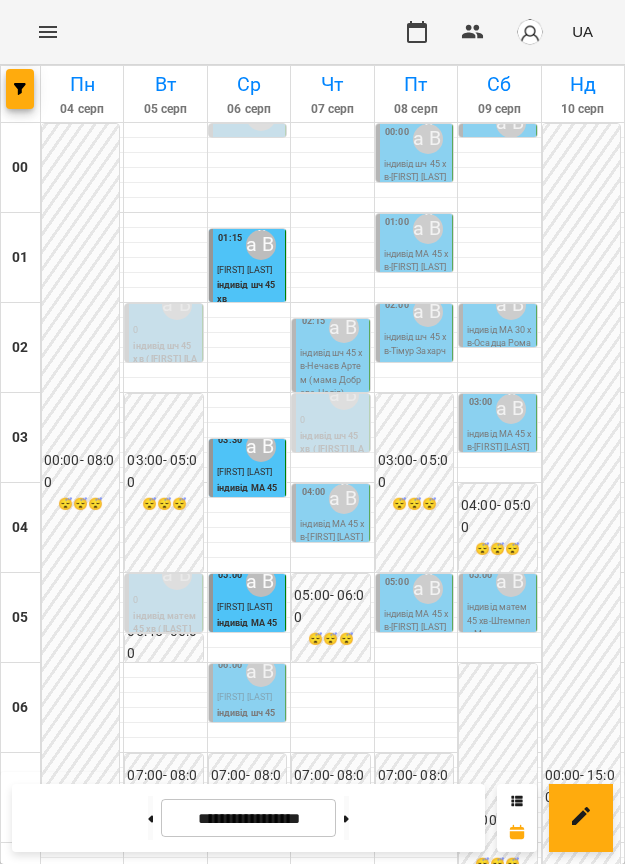 click on "[TIME] [FIRST] [LAST] індивід МА 45 хв - [FIRST] [LAST]" at bounding box center [351, 1953] 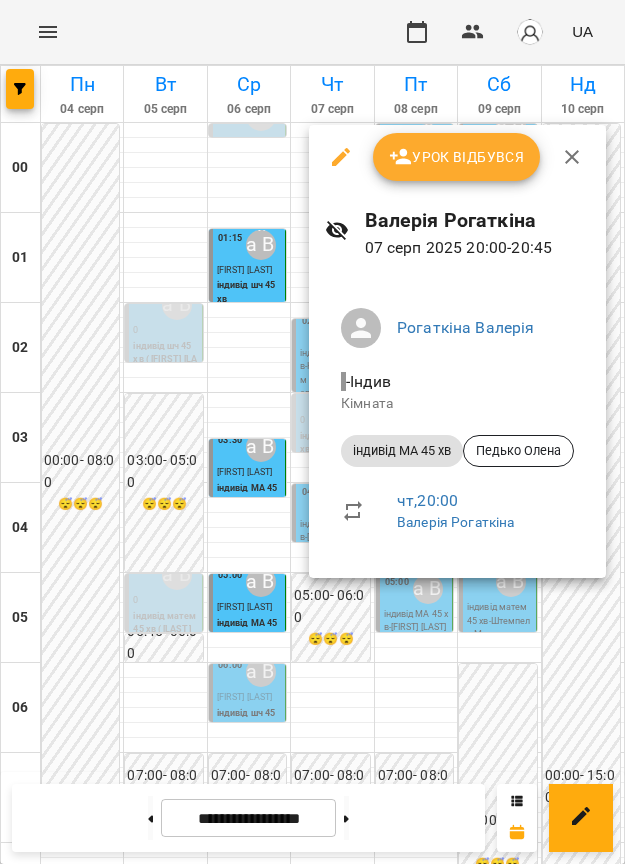 click at bounding box center [312, 432] 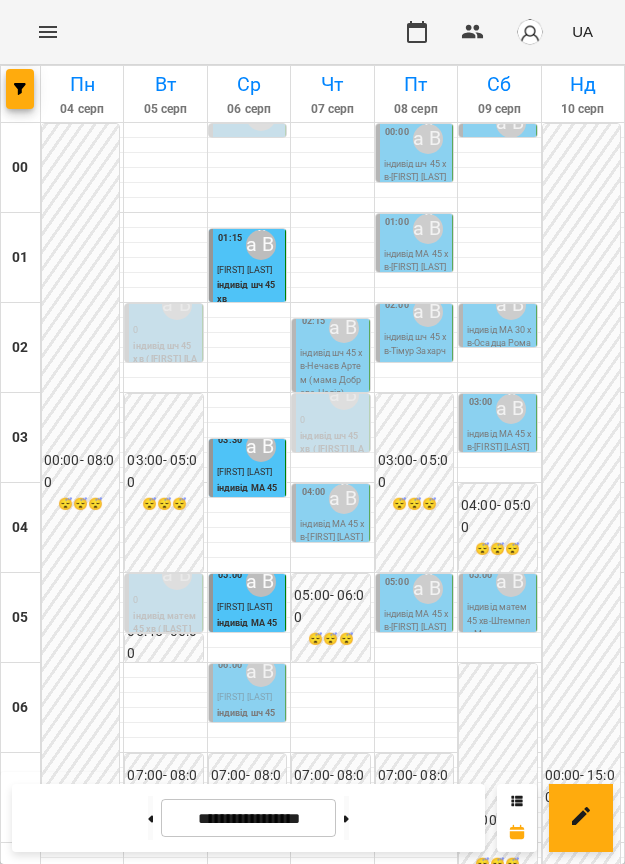 scroll, scrollTop: 1259, scrollLeft: 0, axis: vertical 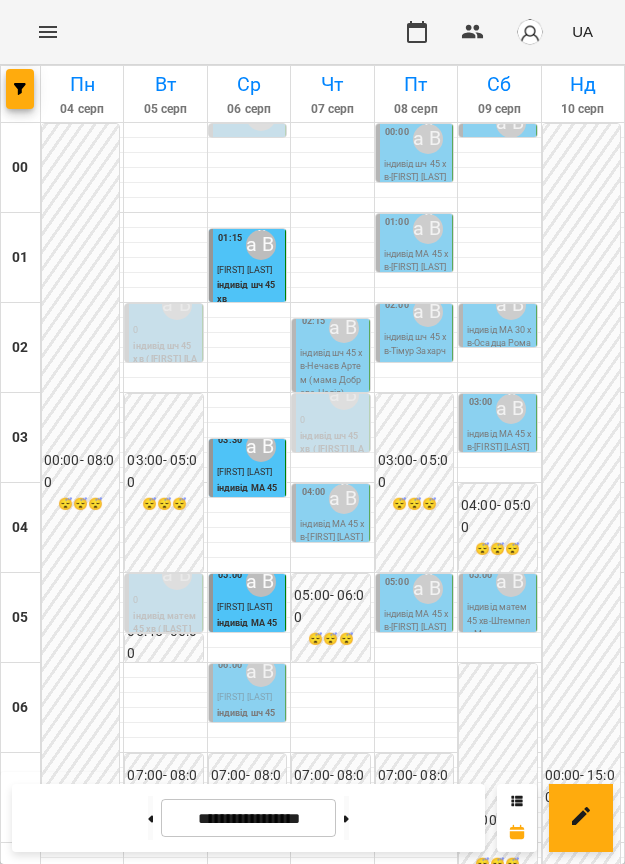 click on "Крюков Артем" at bounding box center (268, 1692) 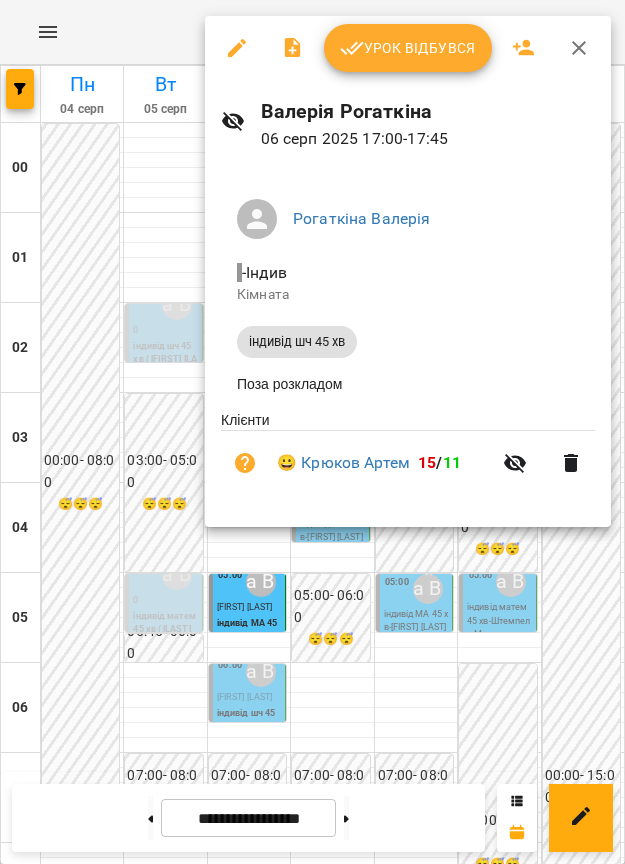 click on "Урок відбувся" at bounding box center [408, 48] 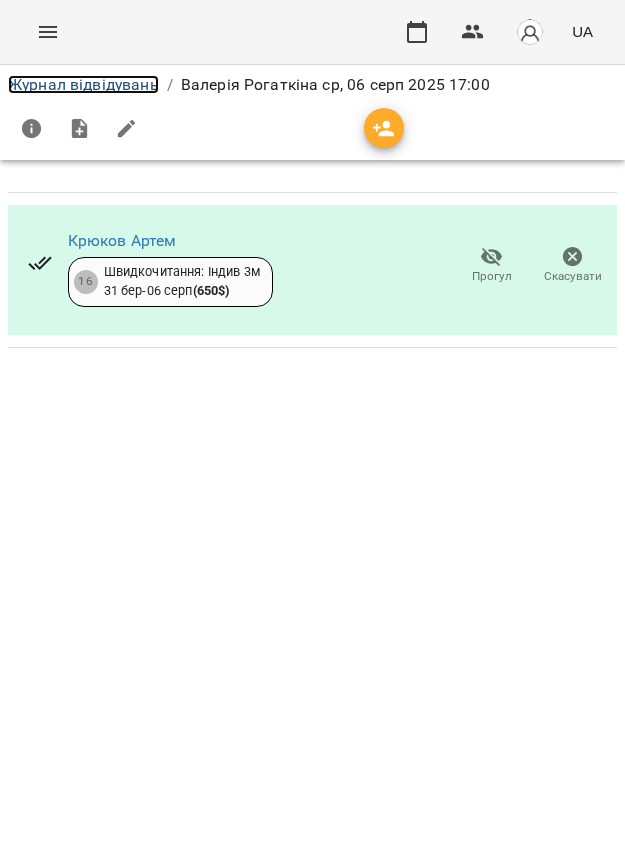 click on "Журнал відвідувань" at bounding box center [83, 84] 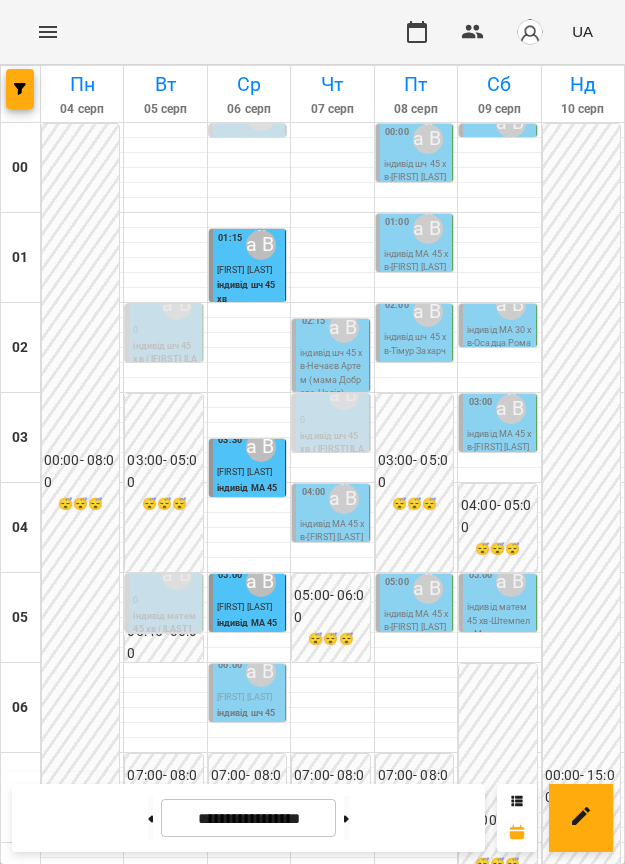 scroll, scrollTop: 1375, scrollLeft: 0, axis: vertical 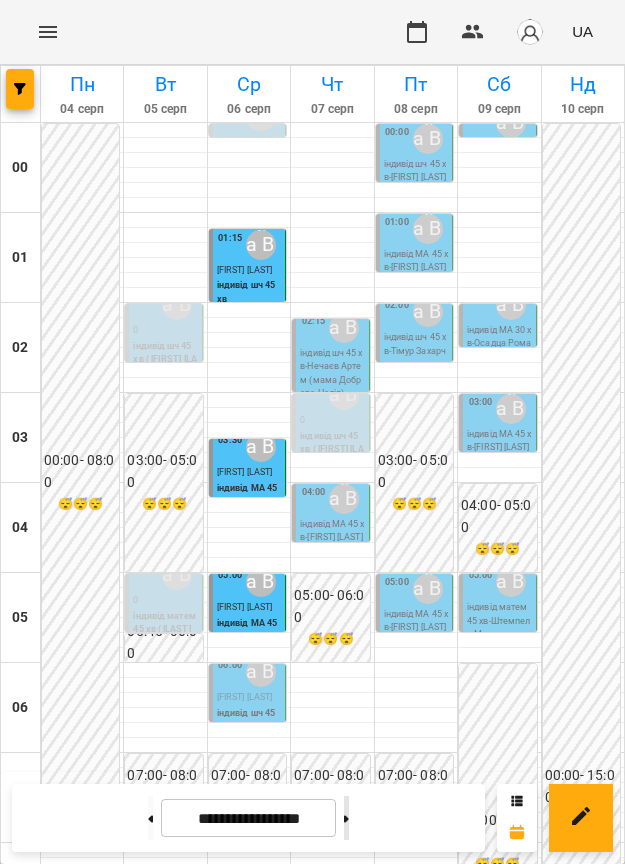 click at bounding box center (346, 818) 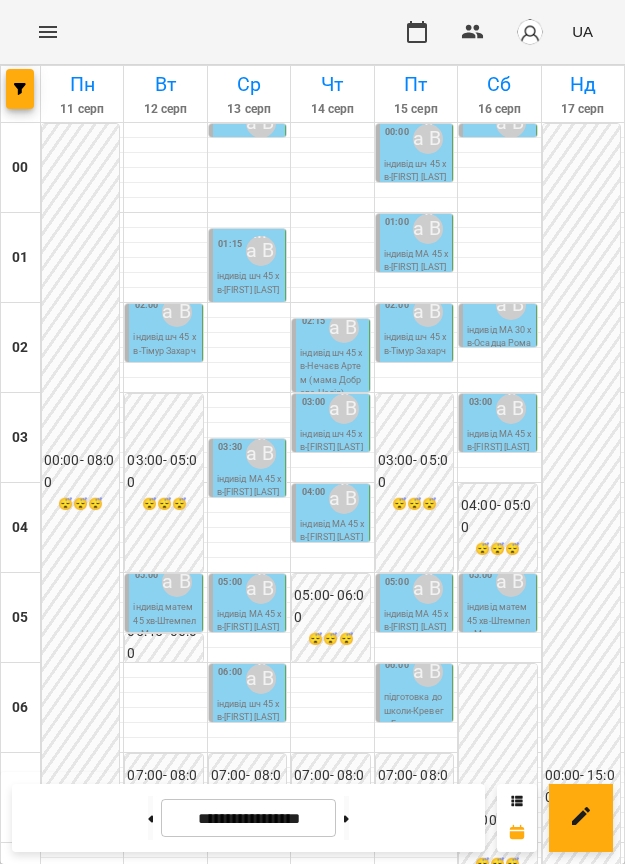 scroll, scrollTop: 1509, scrollLeft: 0, axis: vertical 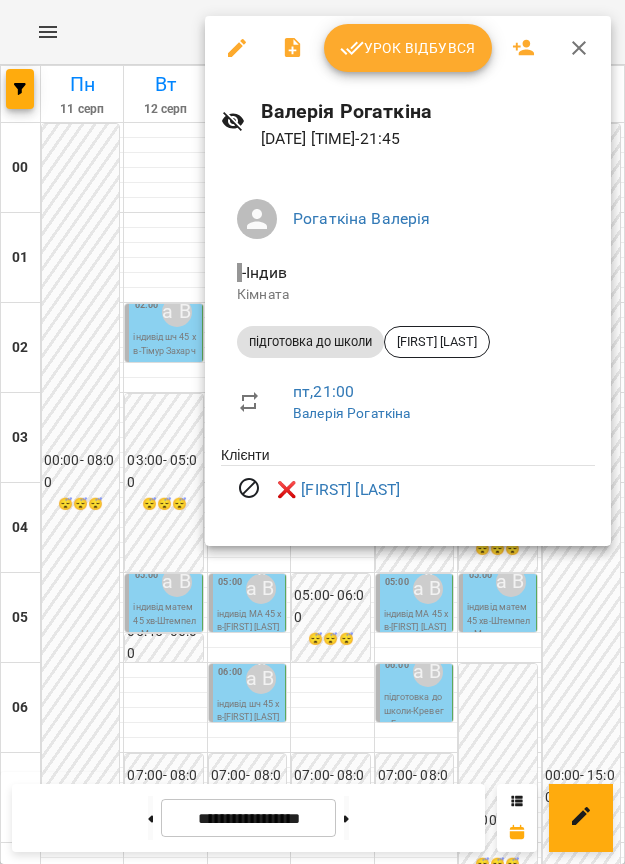 click at bounding box center [312, 432] 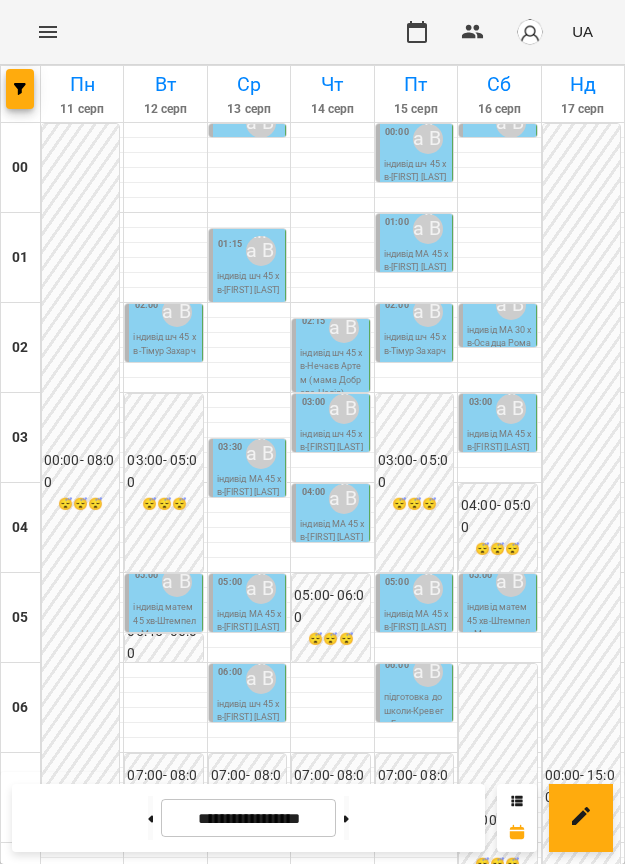 click on "[TIME] [FIRST] [LAST] індивід МА 45 хв - [FIRST] [LAST]" at bounding box center (414, 2110) 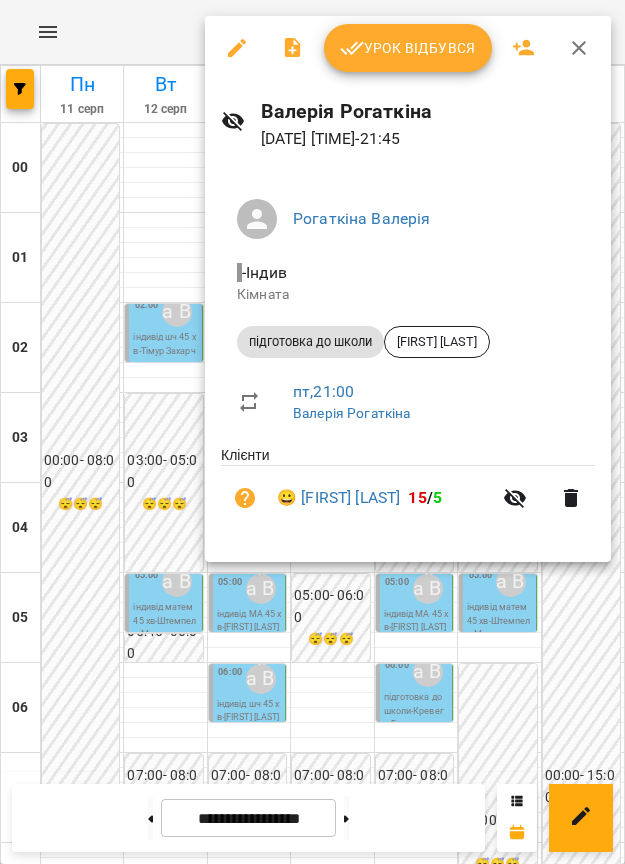click on "Клієнти 😀   [FIRST] [LAST] [NUMBER] / [NUMBER]" at bounding box center [408, 491] 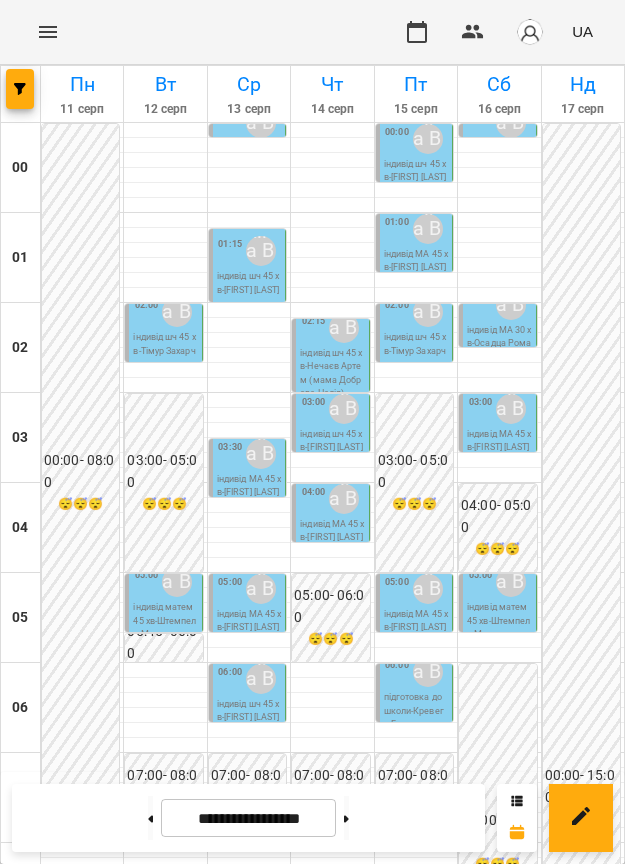 click on "підготовка до школи  ( [FIRST] [LAST] )" at bounding box center (435, 2082) 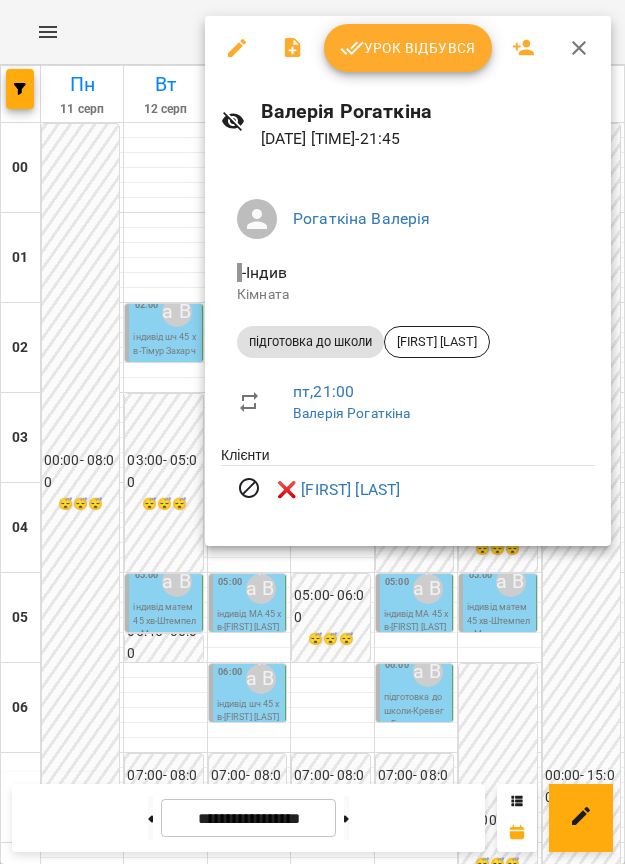 click at bounding box center (312, 432) 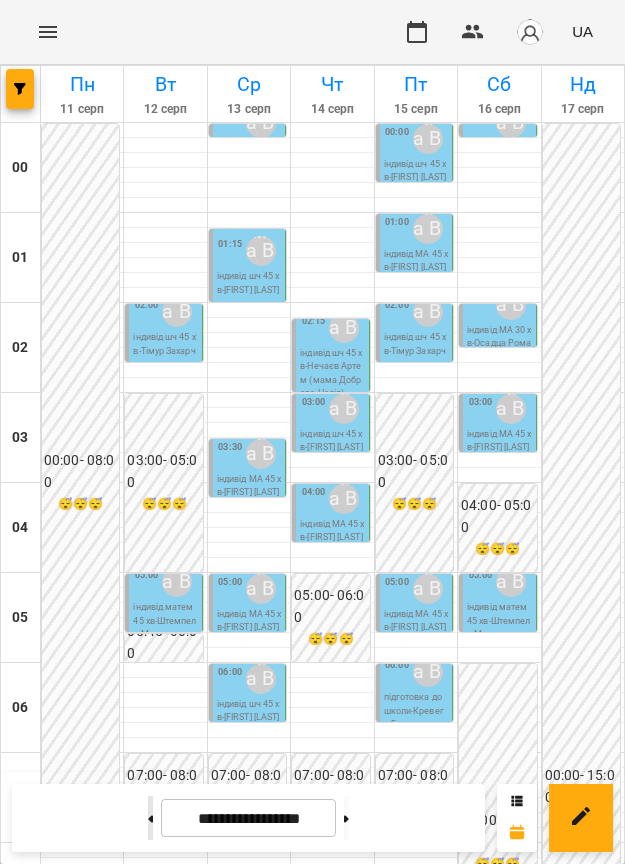 click at bounding box center [150, 818] 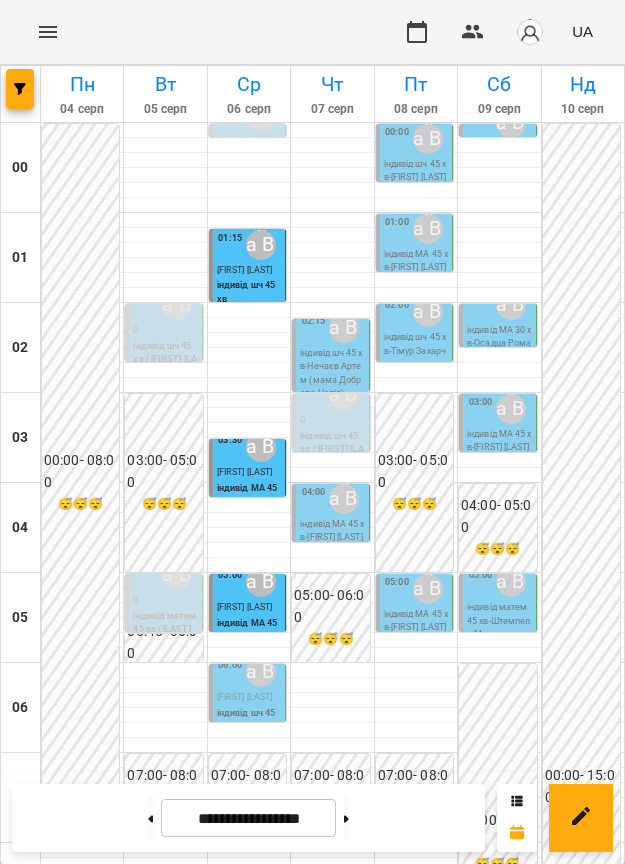 scroll, scrollTop: 1384, scrollLeft: 0, axis: vertical 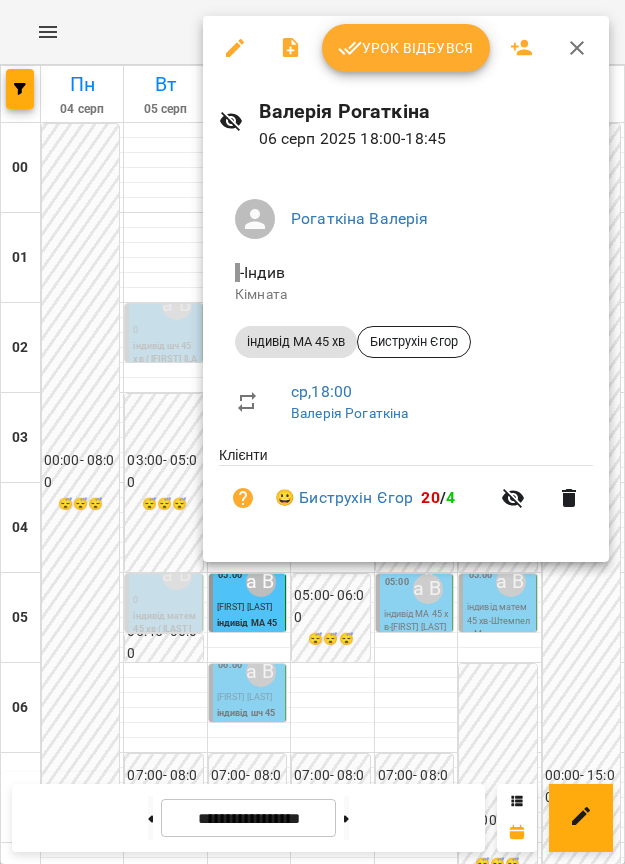 click at bounding box center [312, 432] 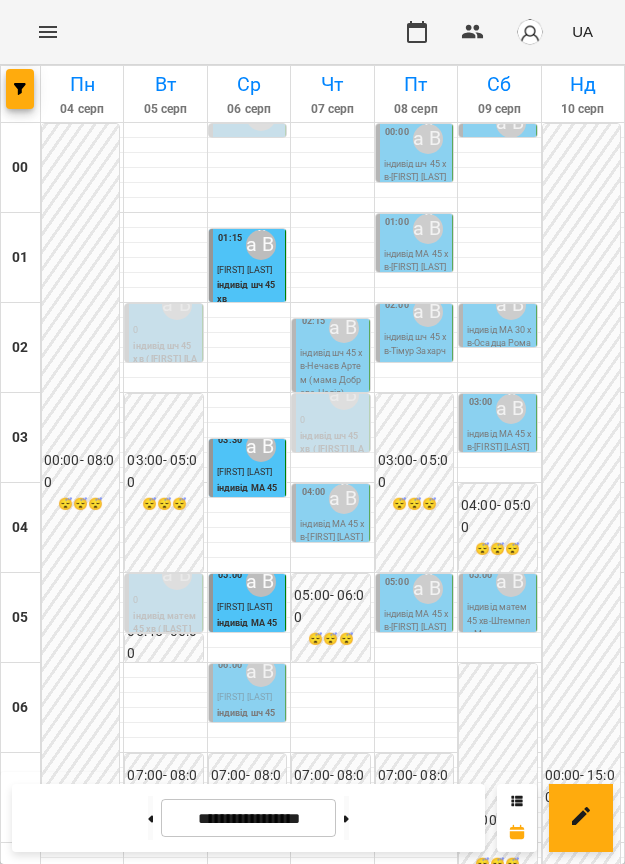scroll, scrollTop: 9, scrollLeft: 0, axis: vertical 